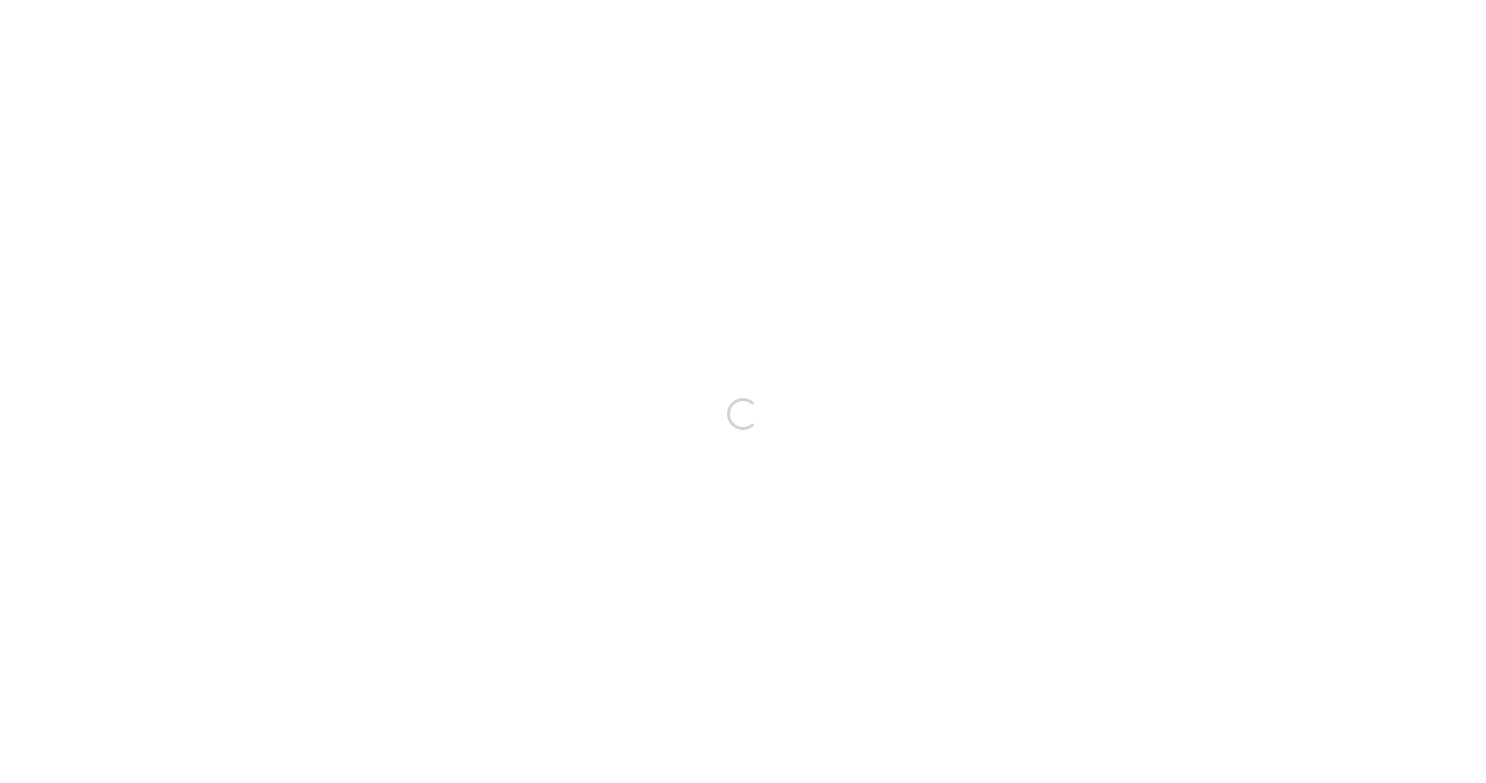 scroll, scrollTop: 0, scrollLeft: 0, axis: both 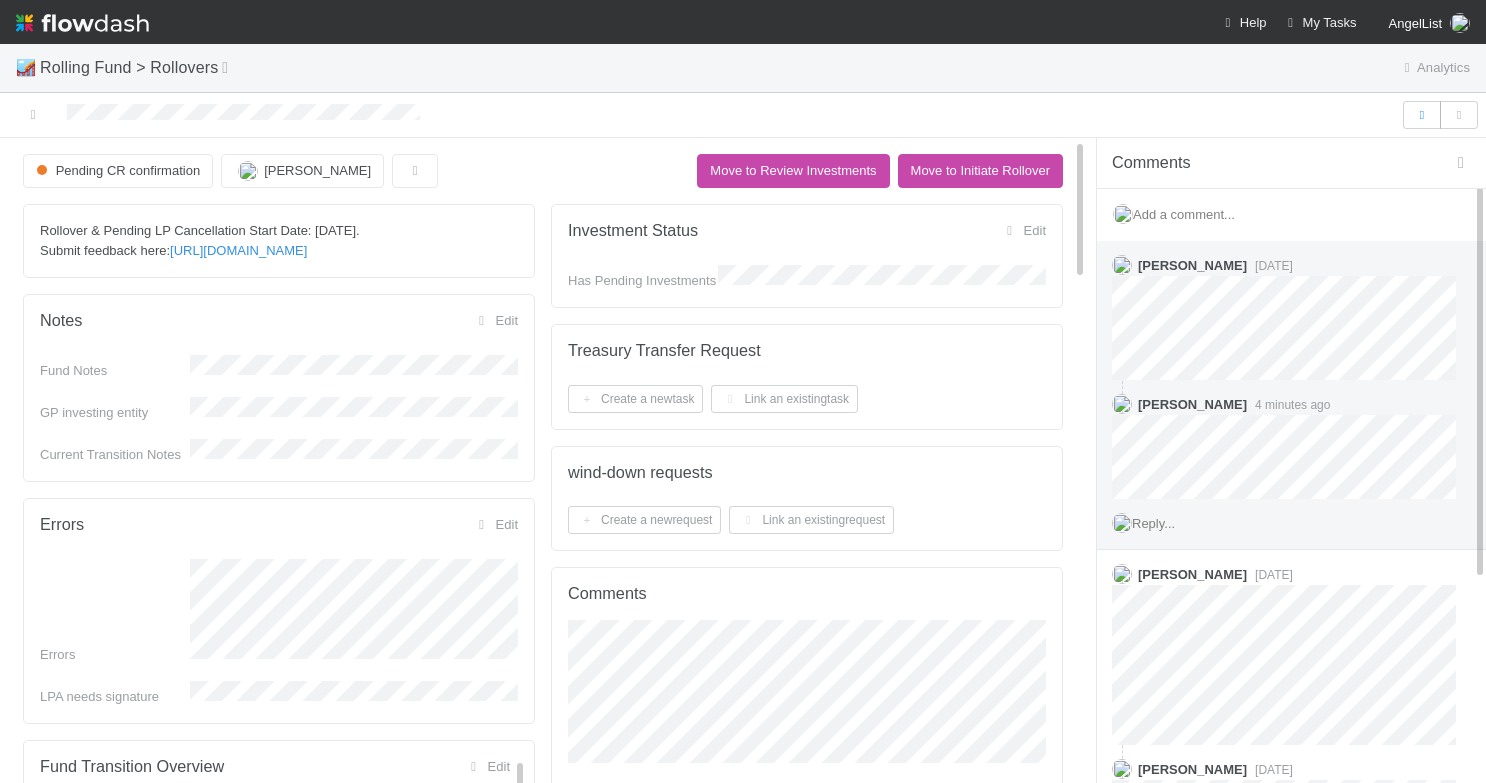 click on "Reply..." at bounding box center [1153, 523] 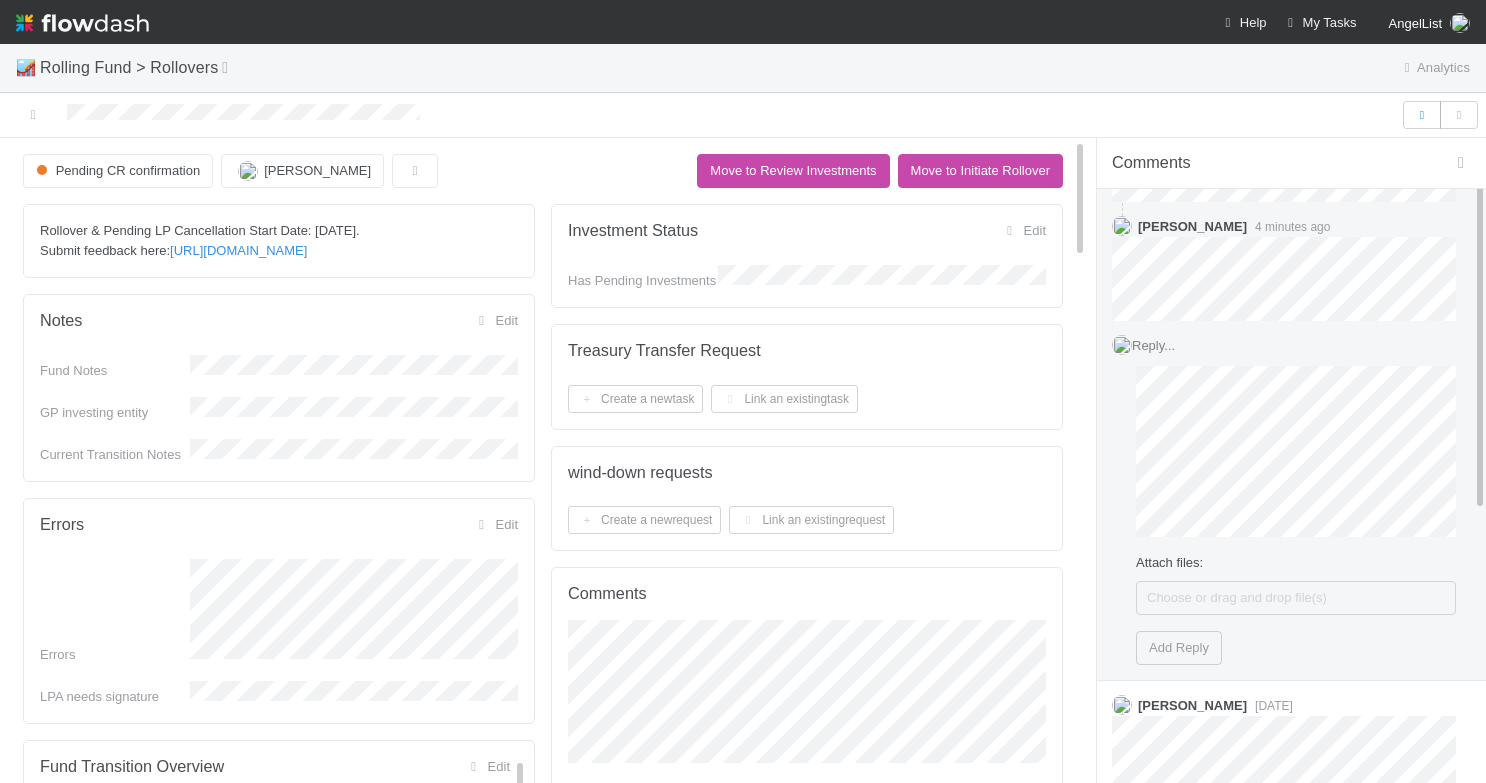 scroll, scrollTop: 180, scrollLeft: 0, axis: vertical 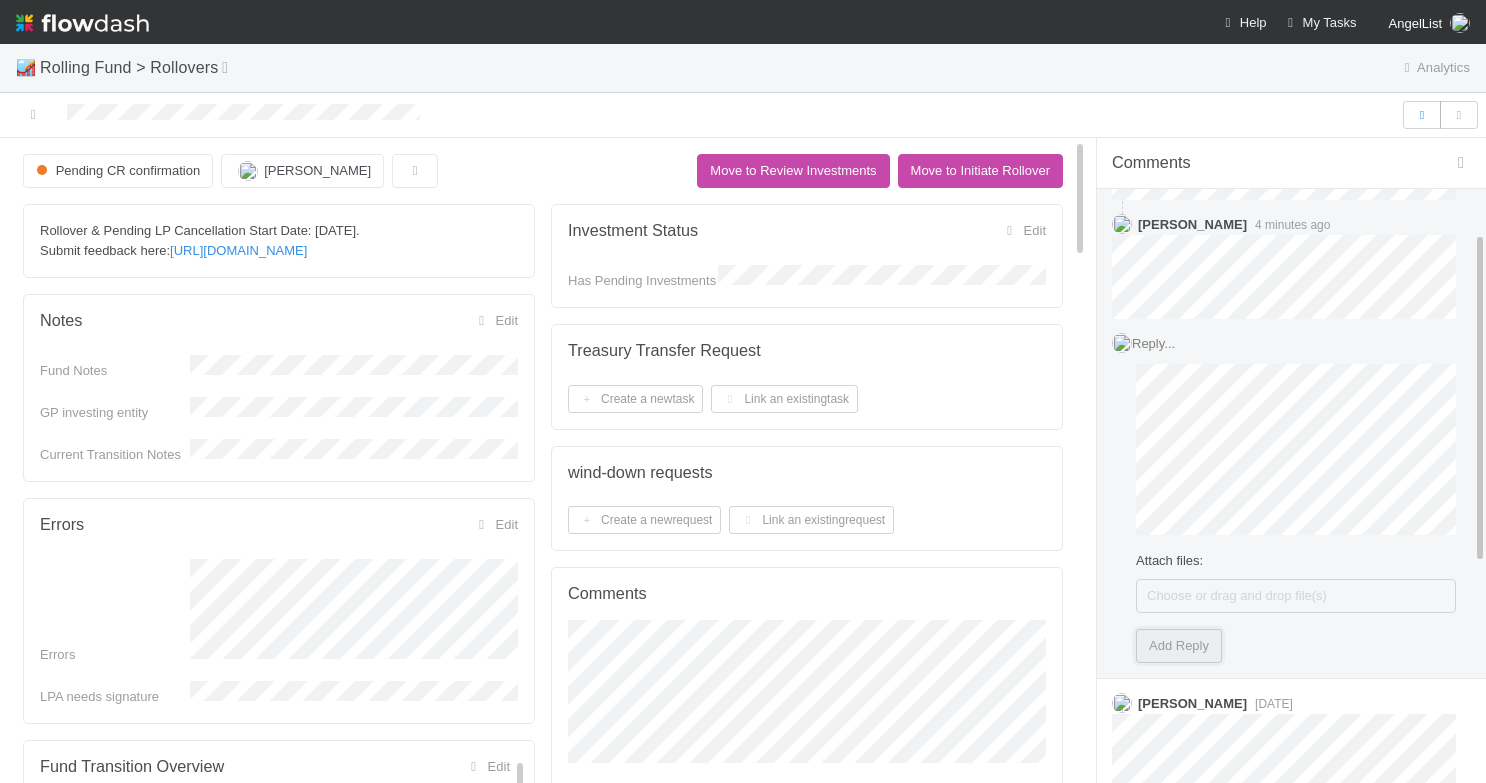 click on "Add Reply" at bounding box center (1179, 646) 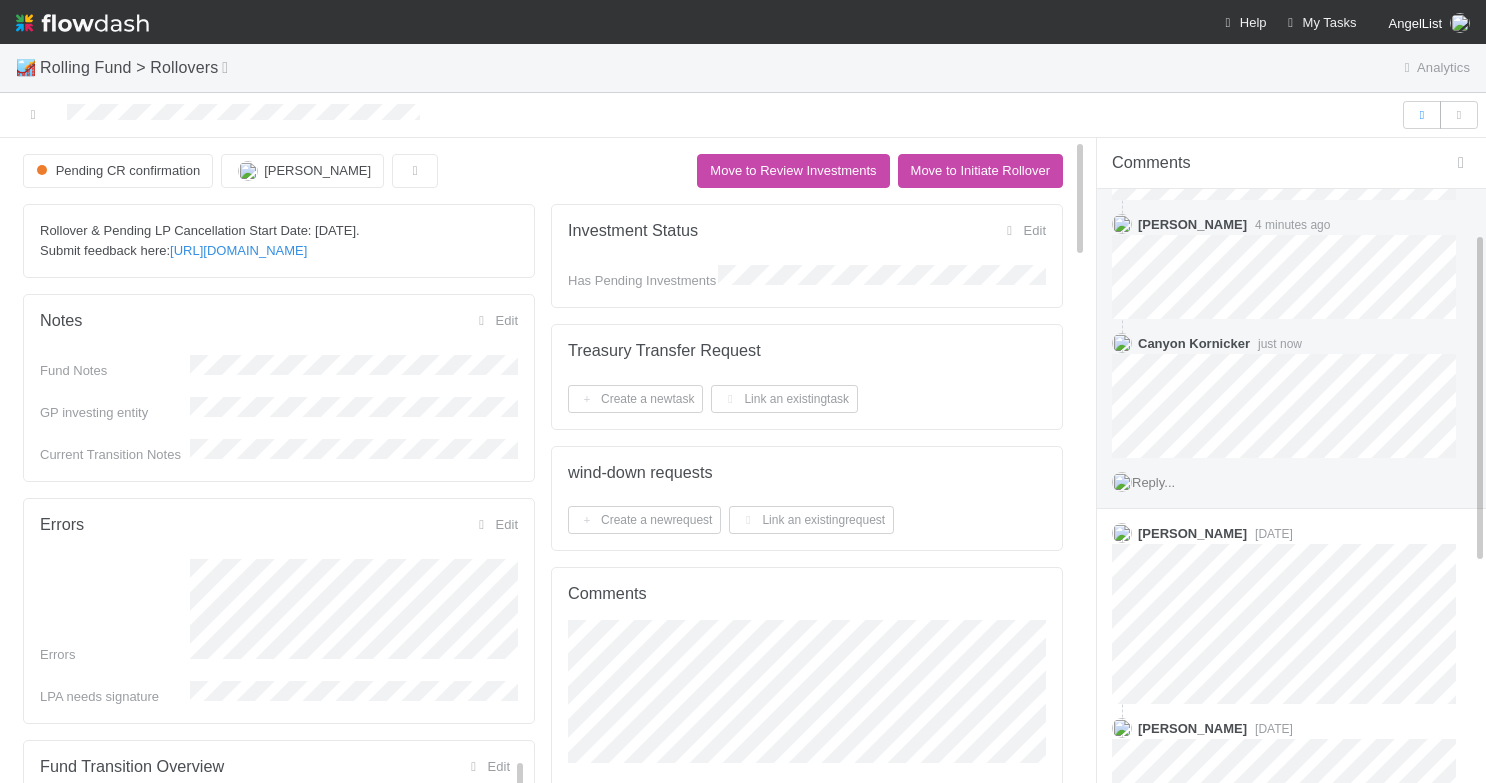scroll, scrollTop: 430, scrollLeft: 0, axis: vertical 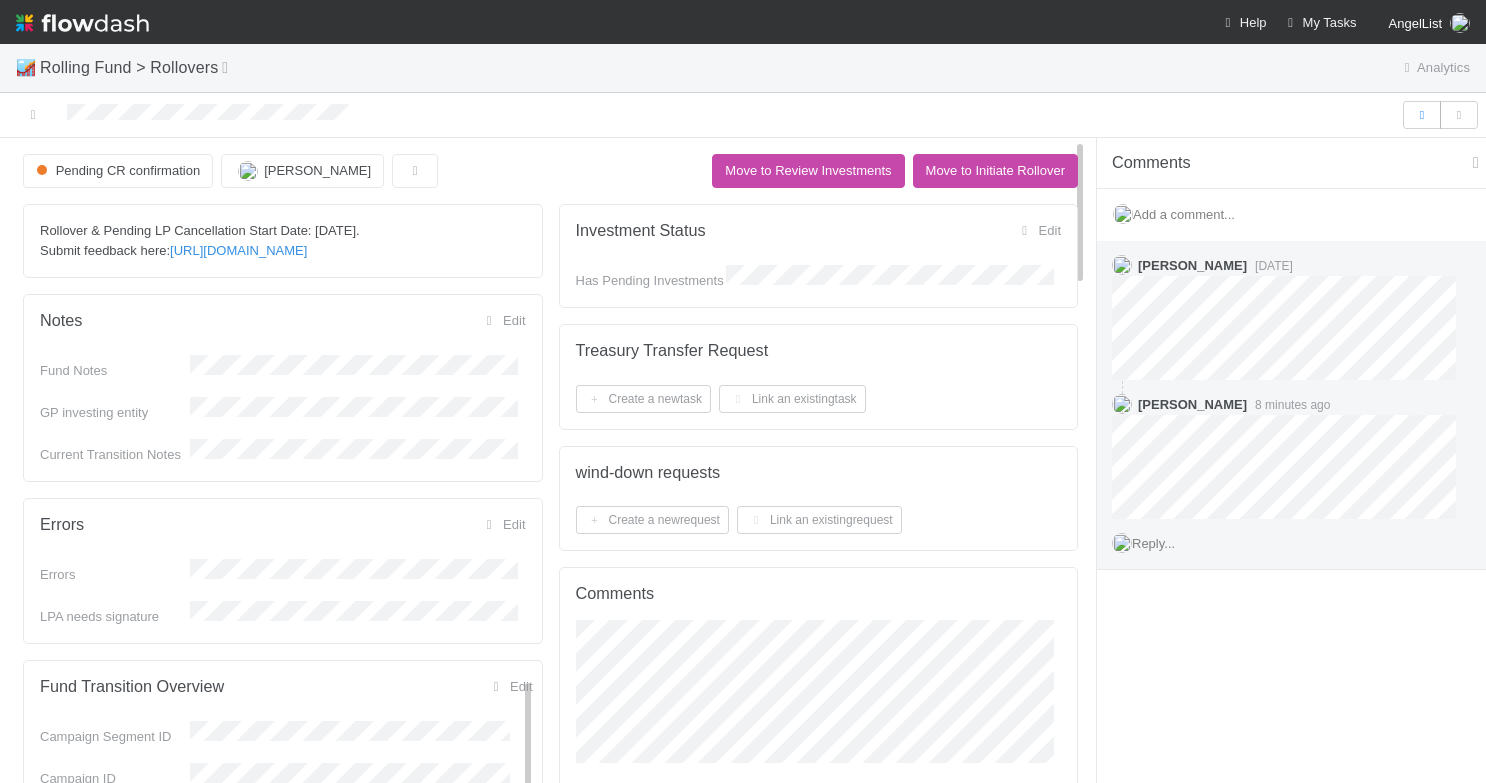 click on "Reply..." at bounding box center (1291, 544) 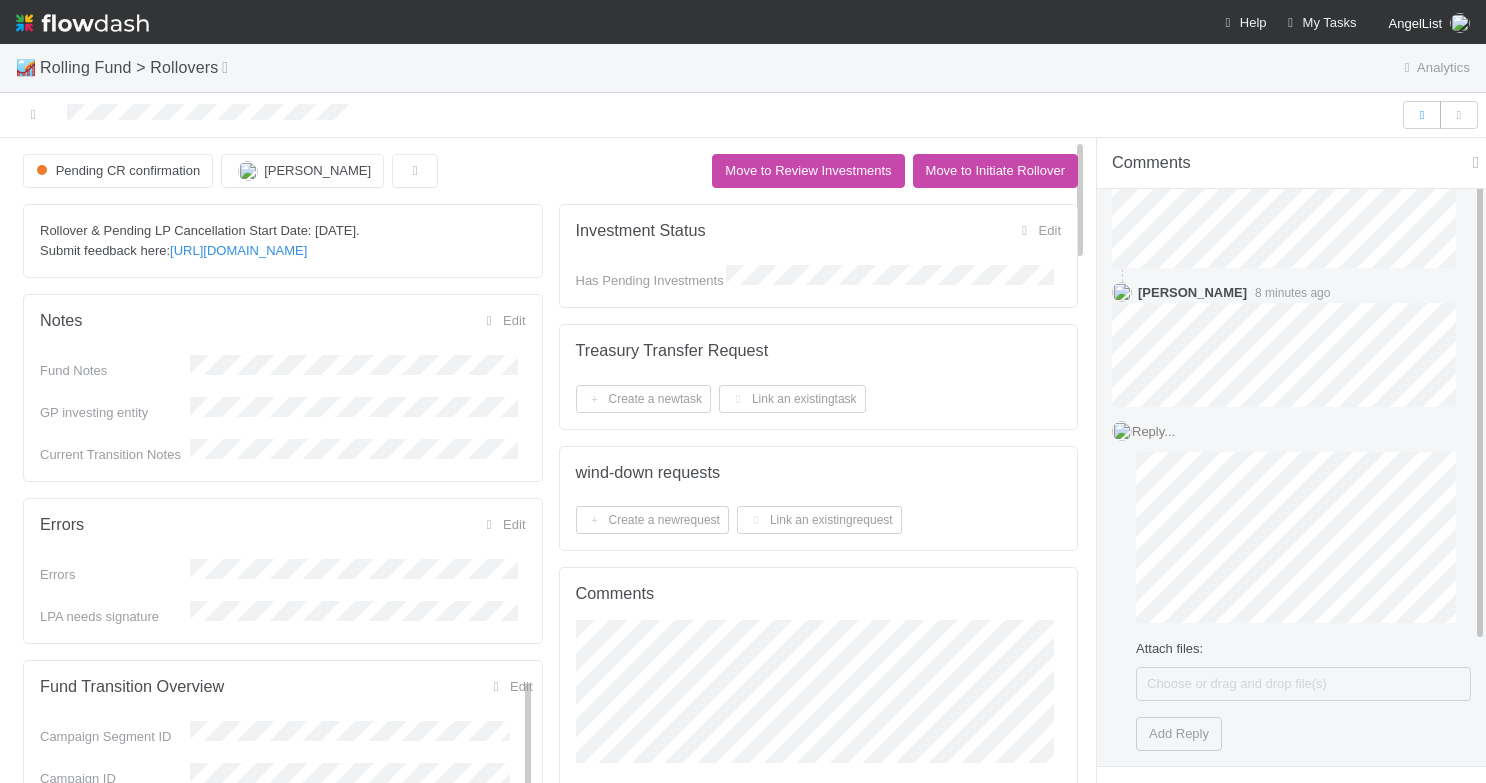 scroll, scrollTop: 128, scrollLeft: 0, axis: vertical 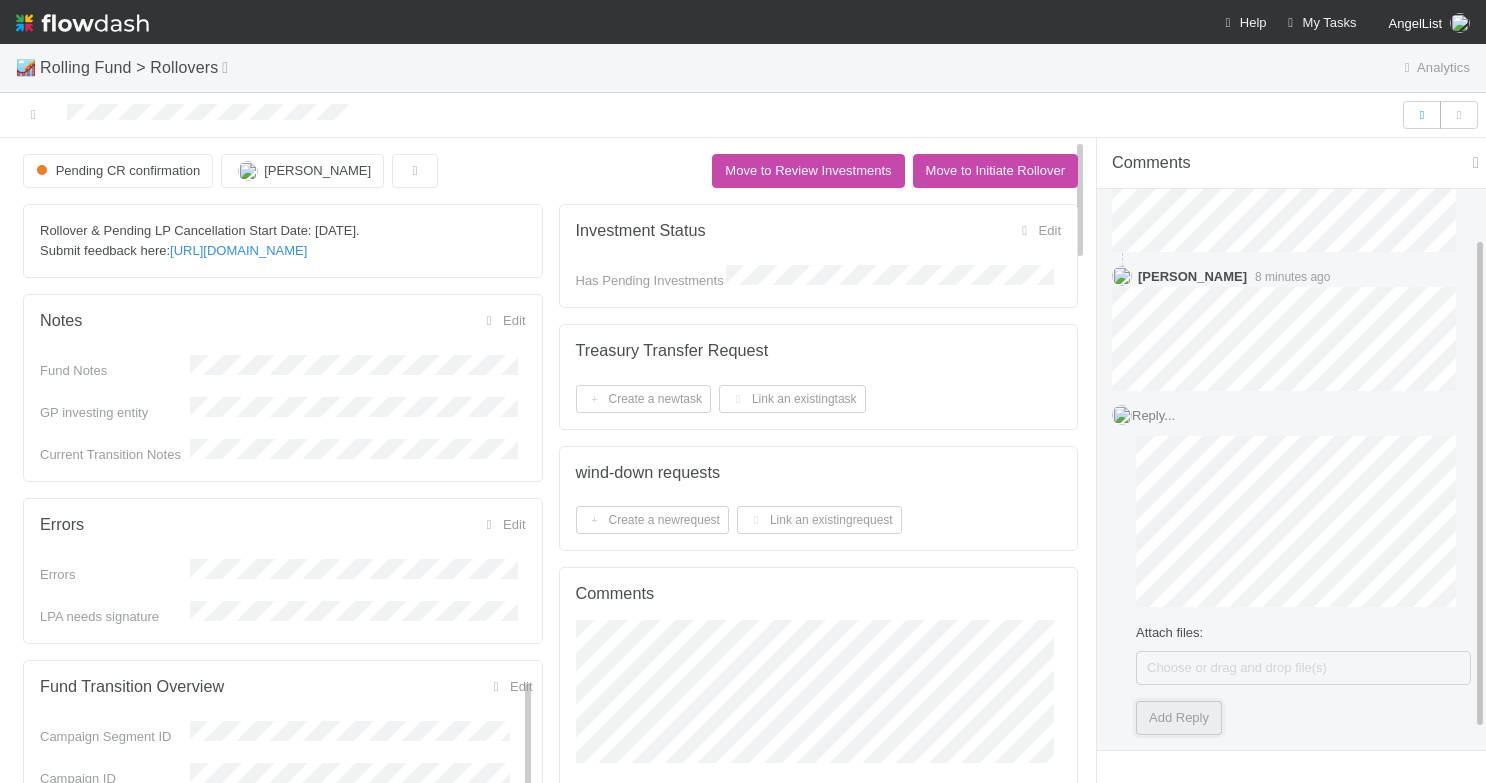 click on "Add Reply" at bounding box center (1179, 718) 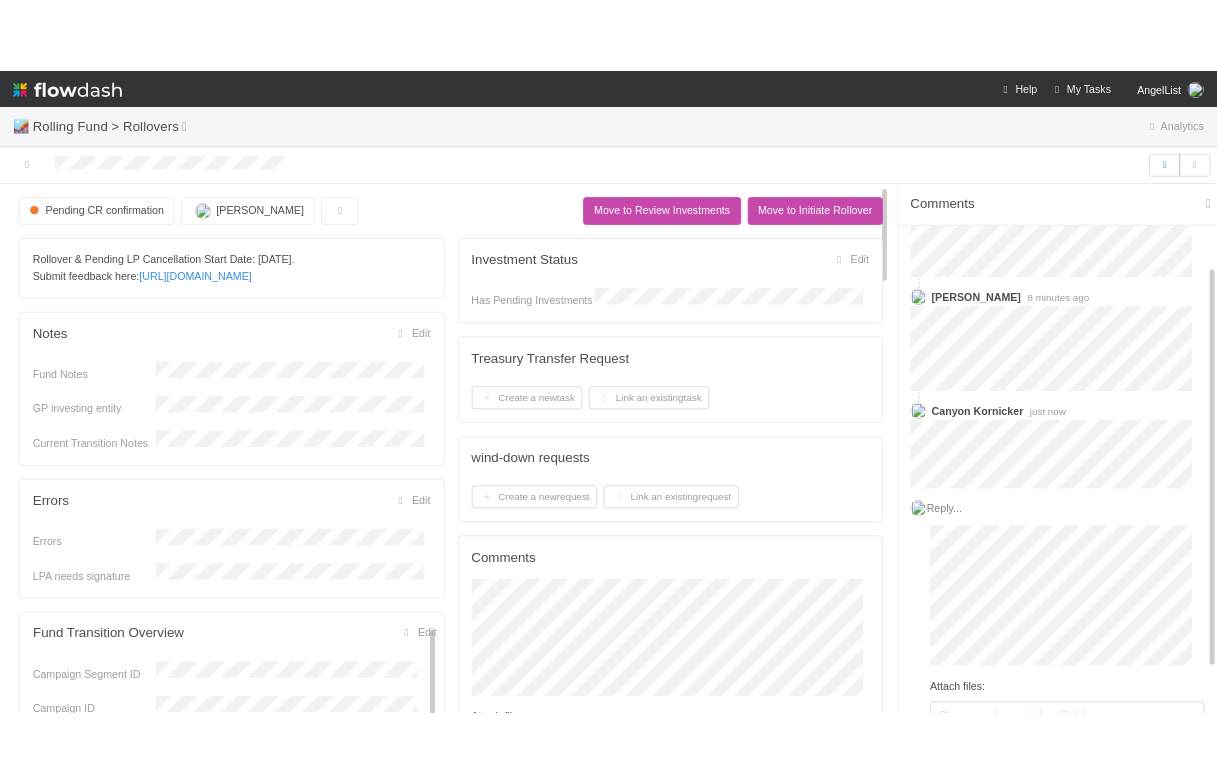 scroll, scrollTop: 5, scrollLeft: 0, axis: vertical 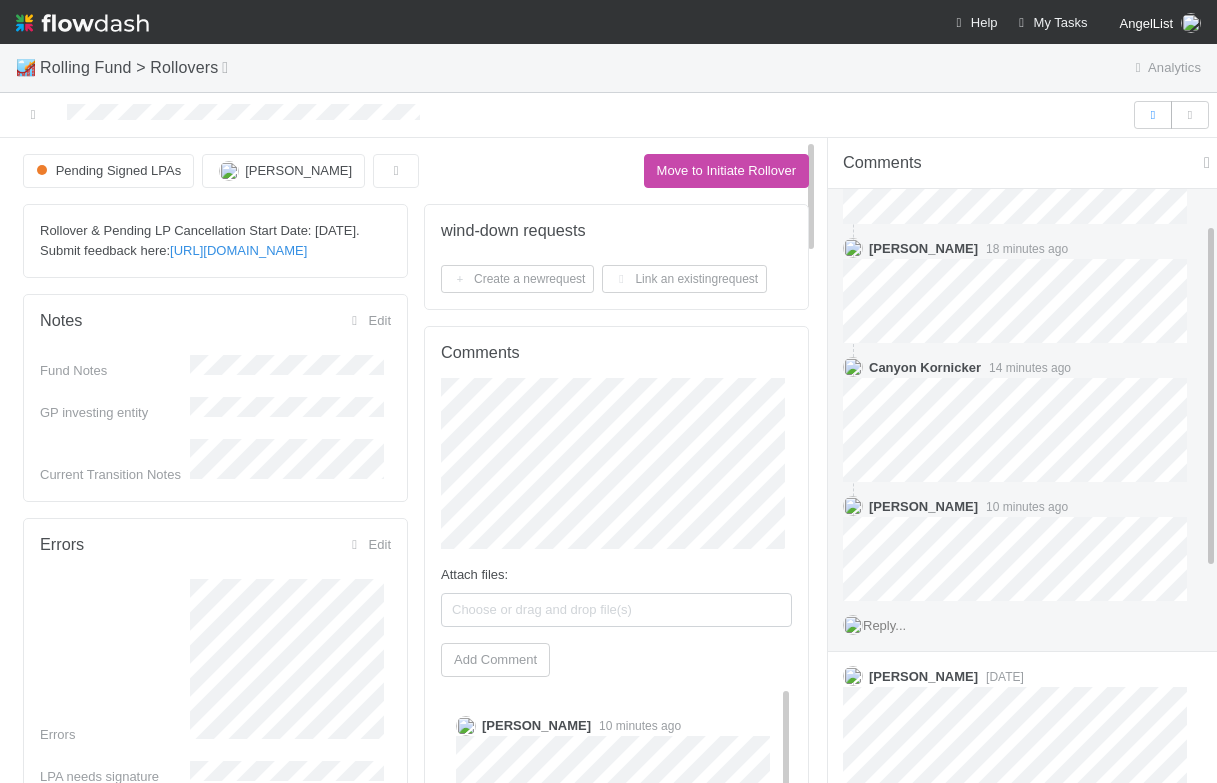 click on "Reply..." at bounding box center [884, 625] 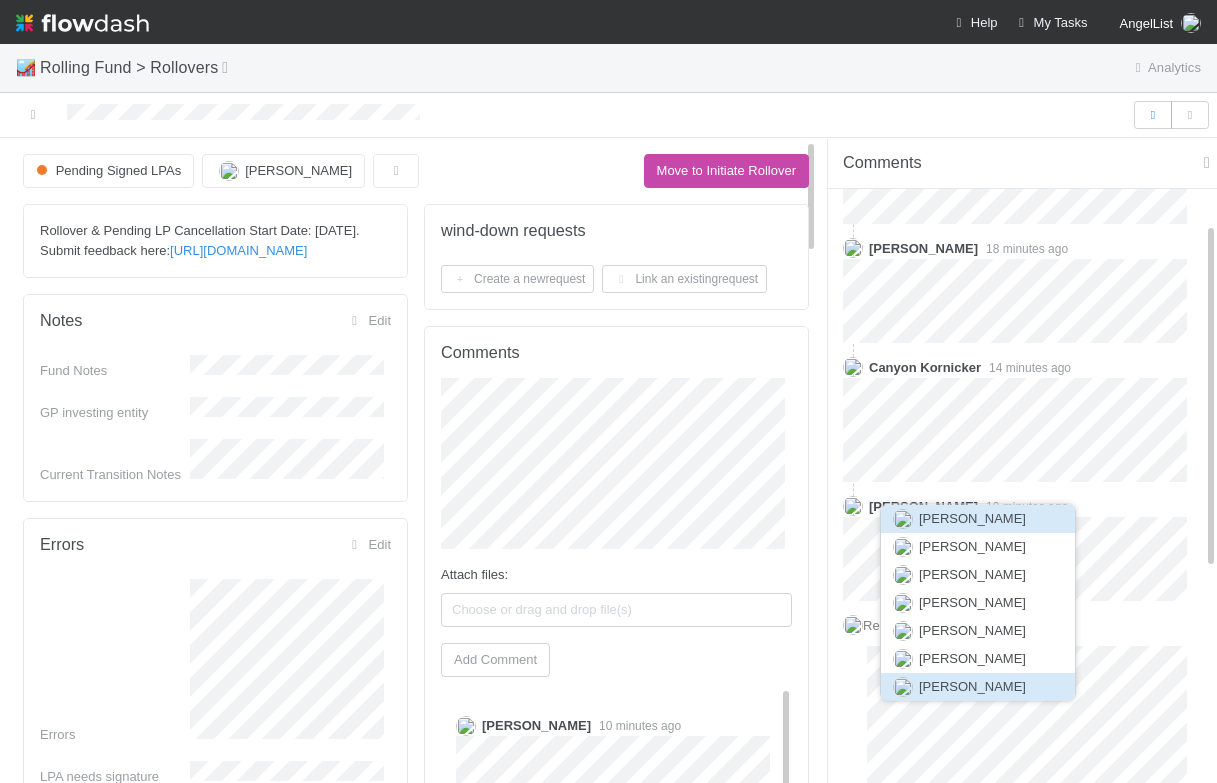 click on "Alix Hashagen" at bounding box center [972, 686] 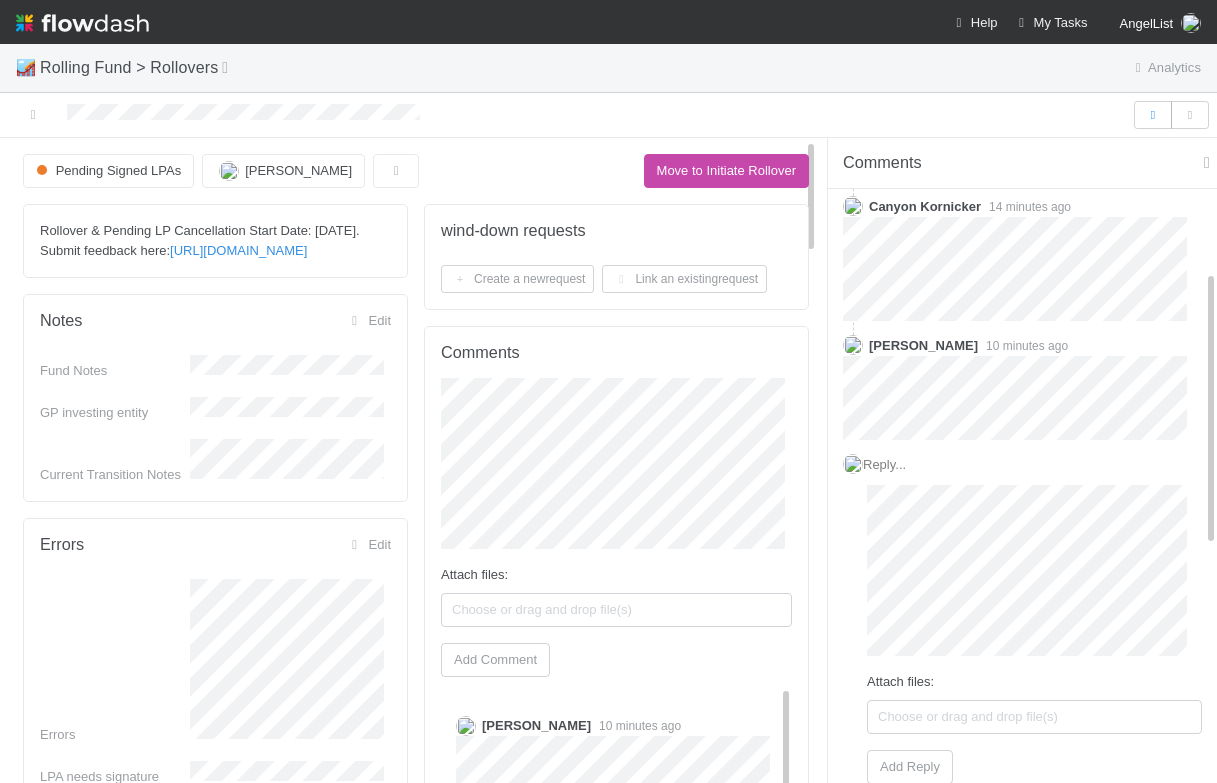 scroll, scrollTop: 331, scrollLeft: 0, axis: vertical 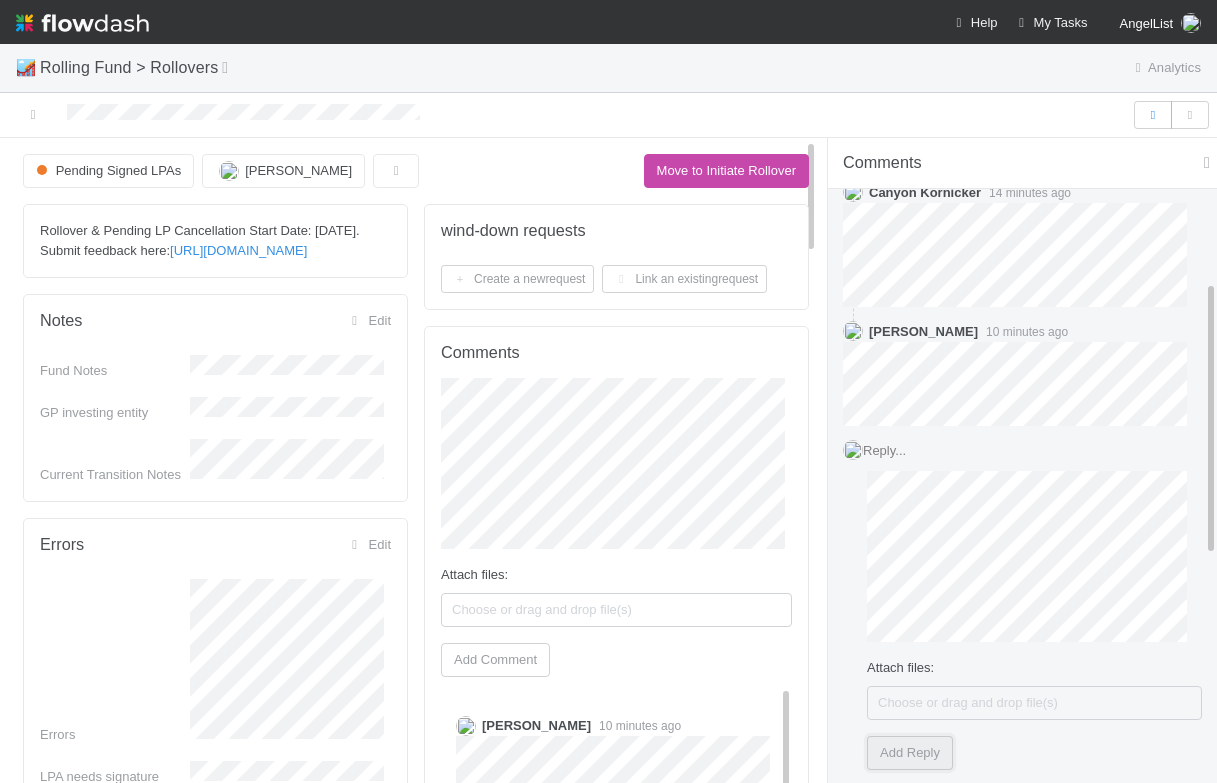 click on "Add Reply" at bounding box center [910, 753] 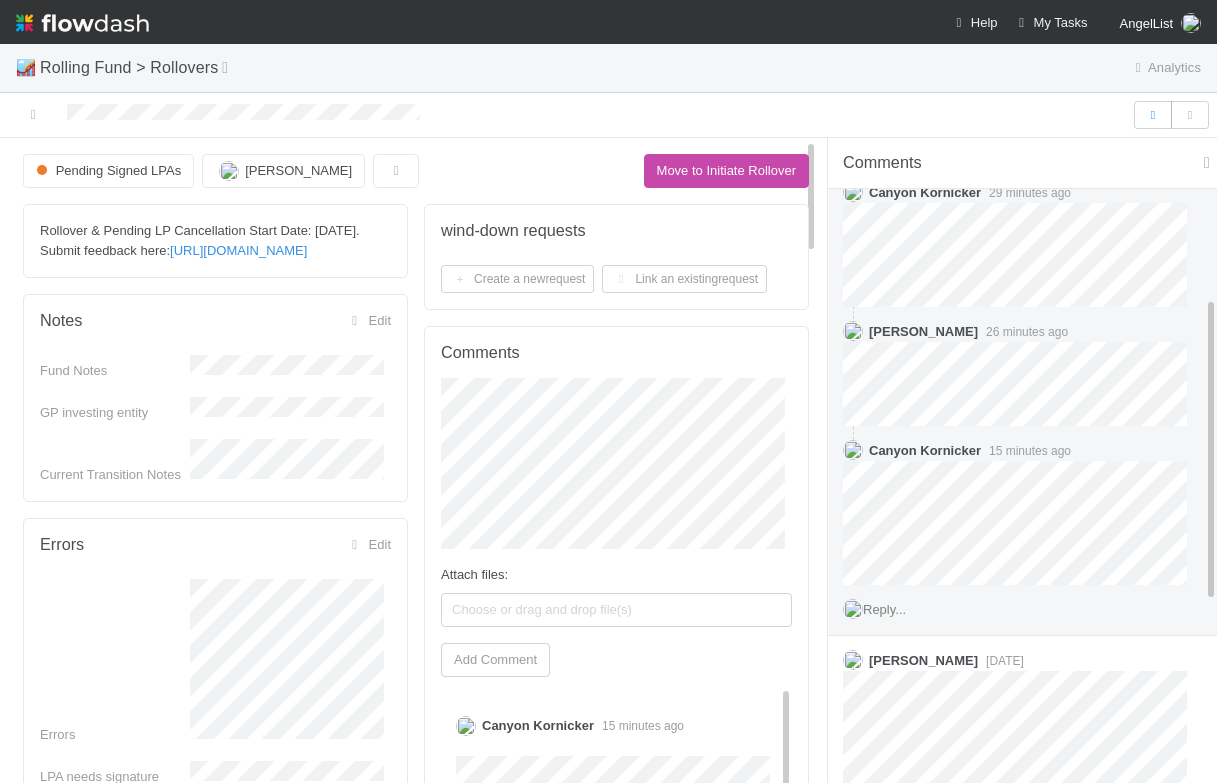click on "Reply..." at bounding box center [884, 609] 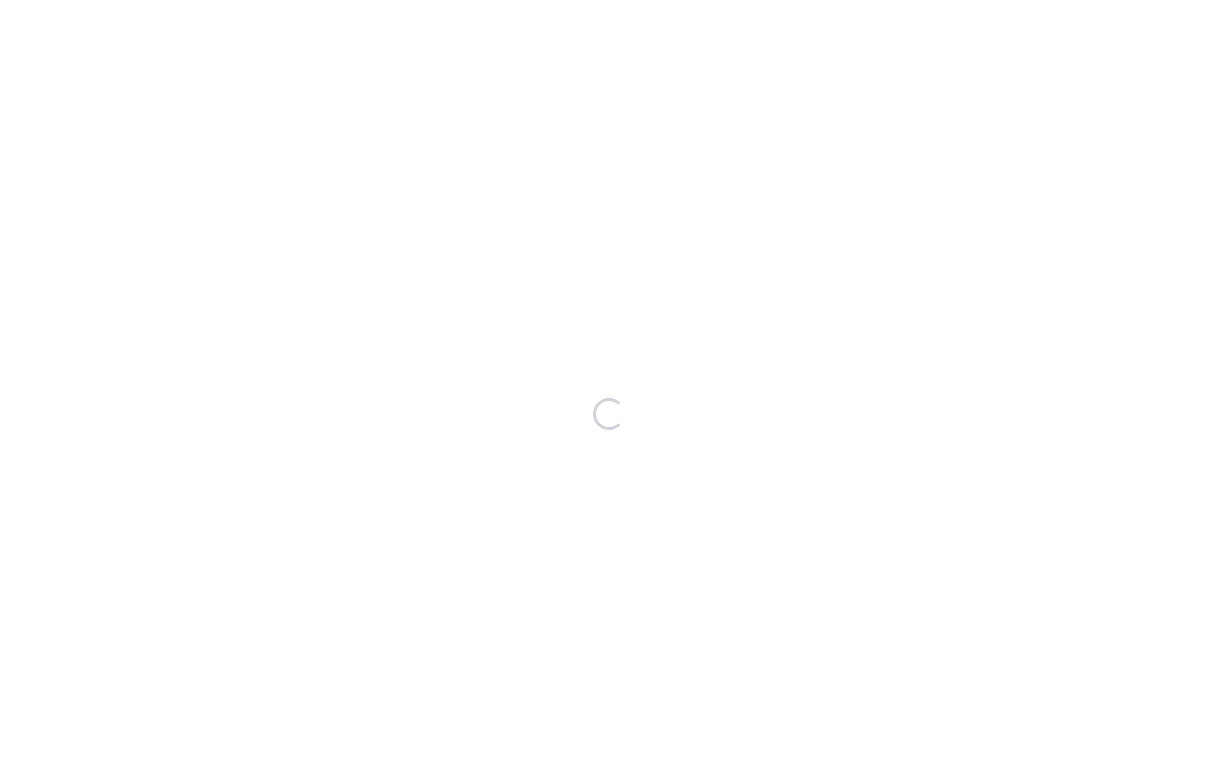 scroll, scrollTop: 0, scrollLeft: 0, axis: both 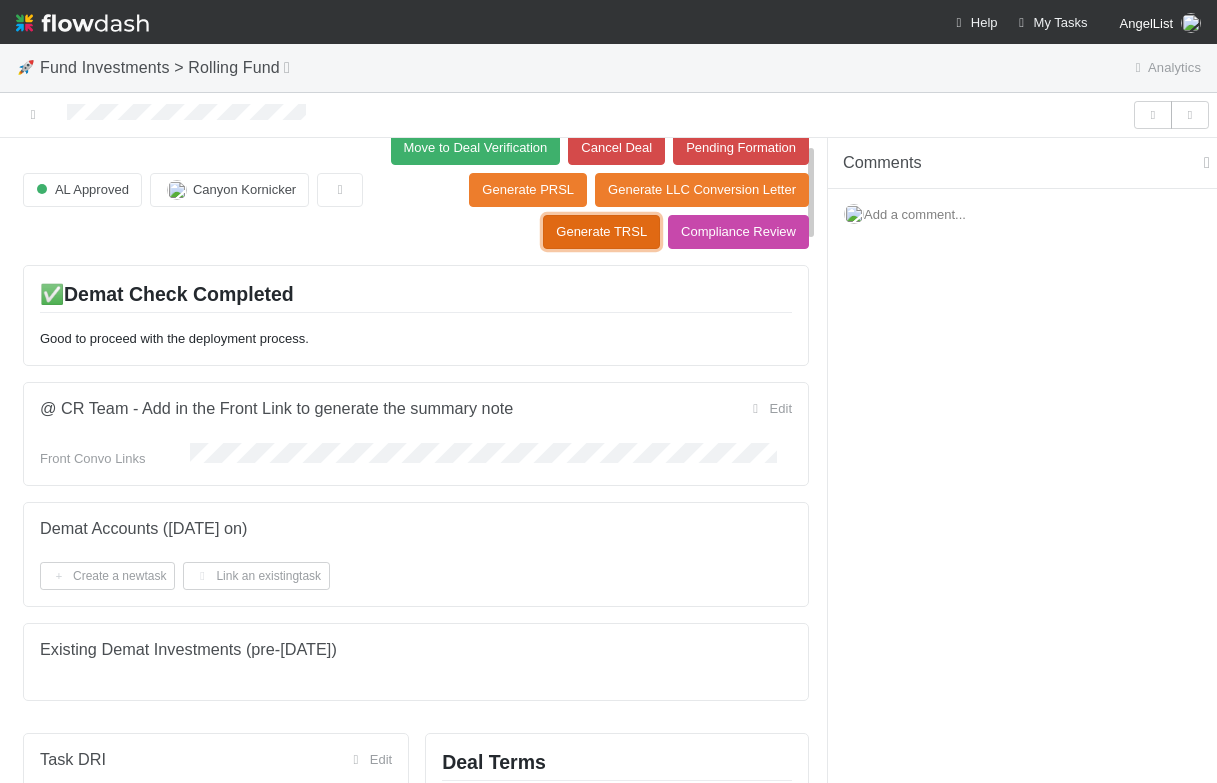 click on "Generate TRSL" at bounding box center (601, 232) 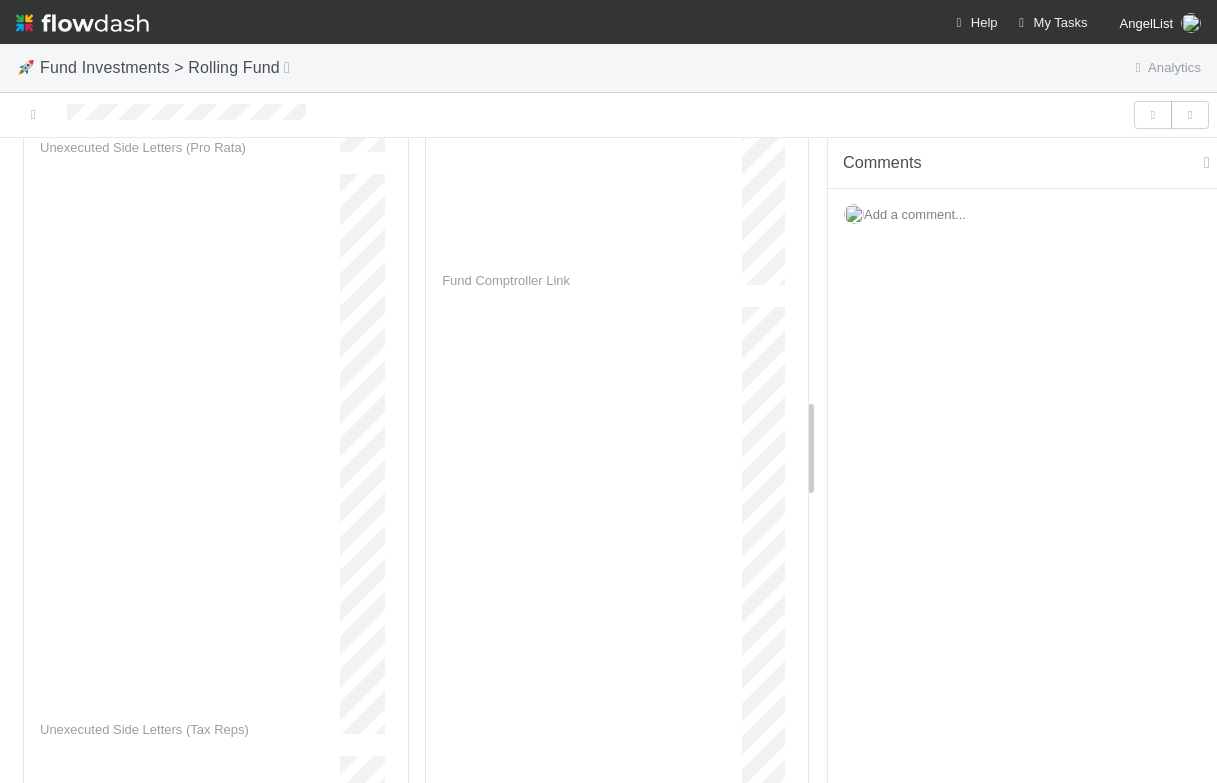 scroll, scrollTop: 1659, scrollLeft: 0, axis: vertical 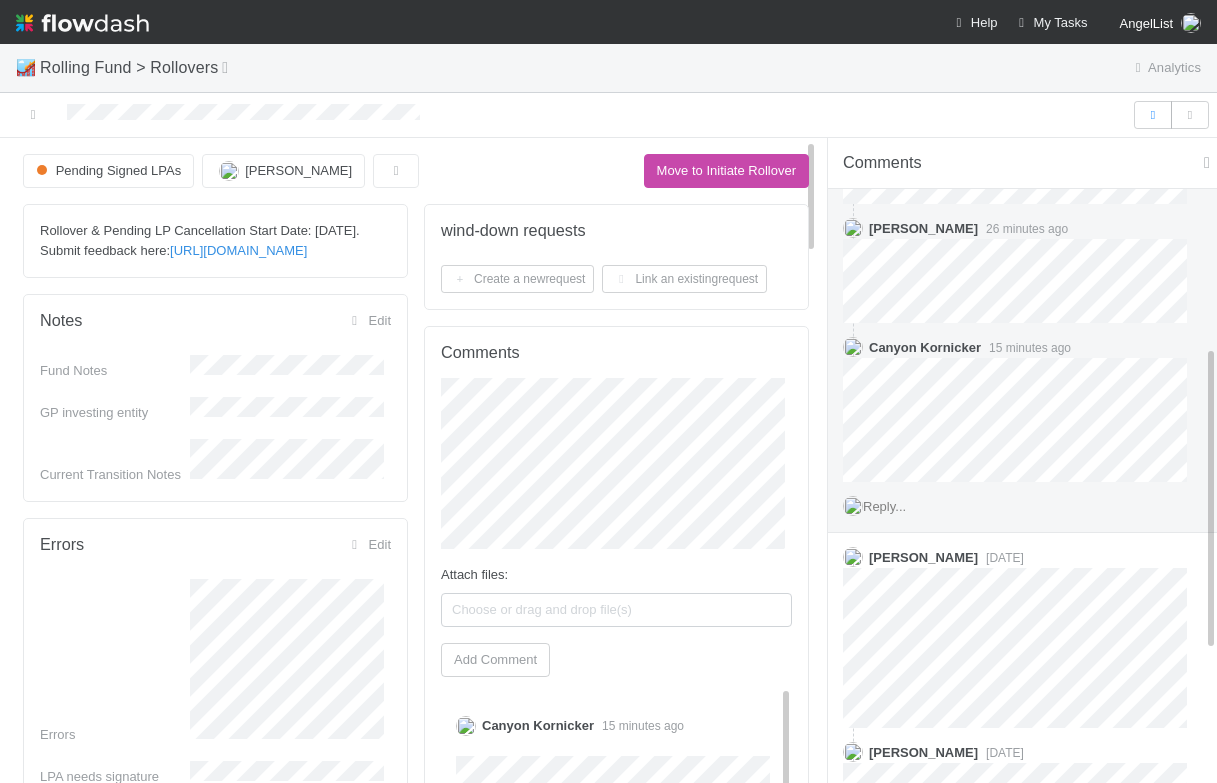 click on "Reply..." at bounding box center (1022, 507) 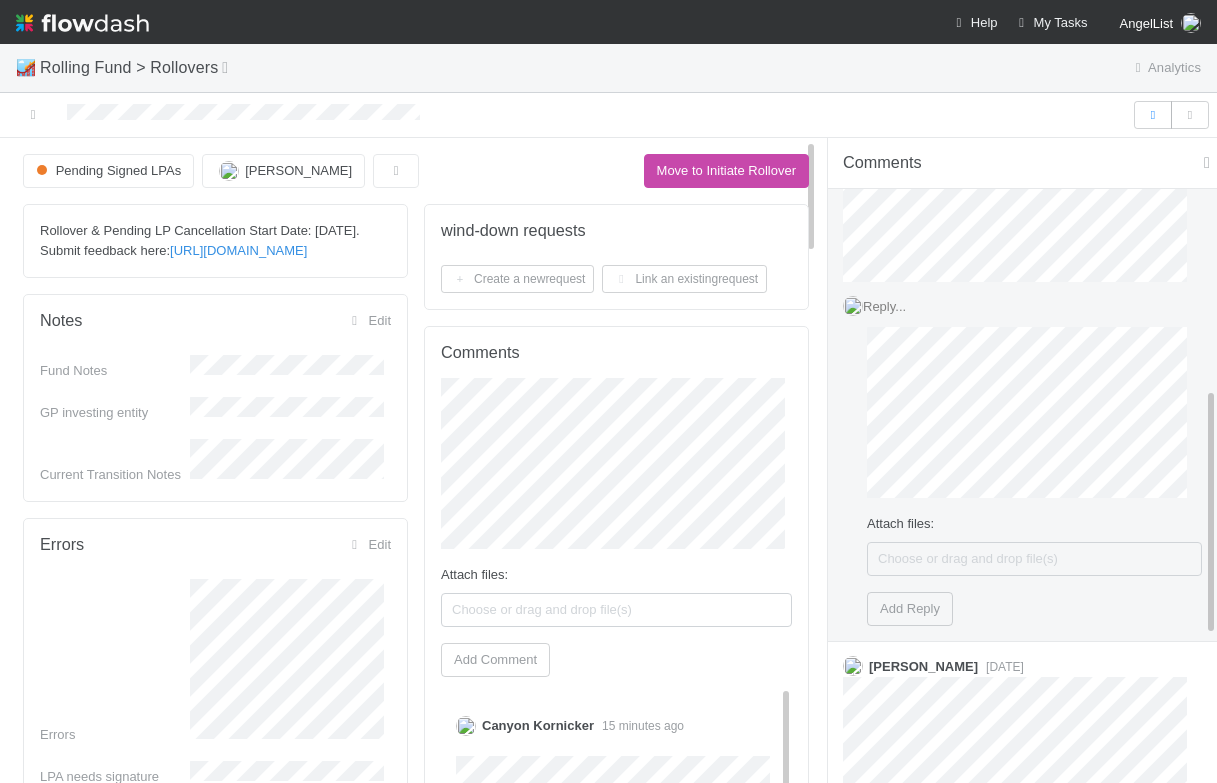 scroll, scrollTop: 665, scrollLeft: 0, axis: vertical 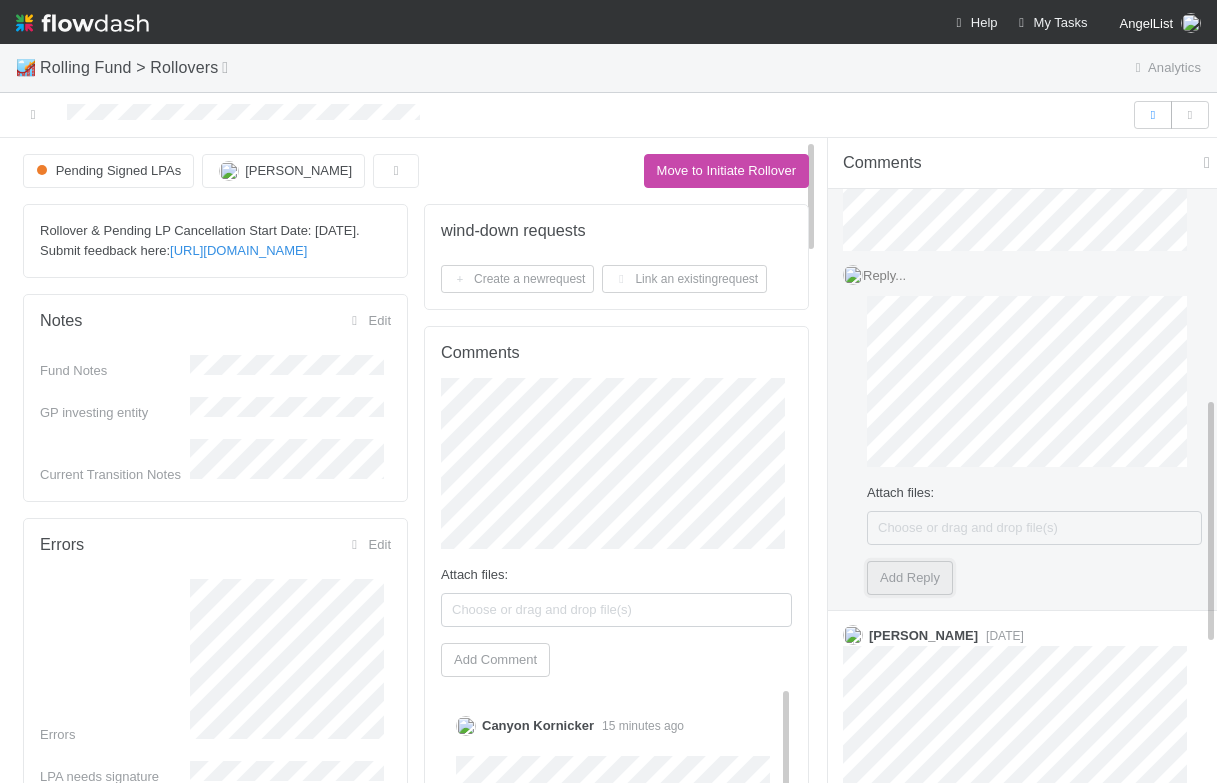 click on "Add Reply" at bounding box center [910, 578] 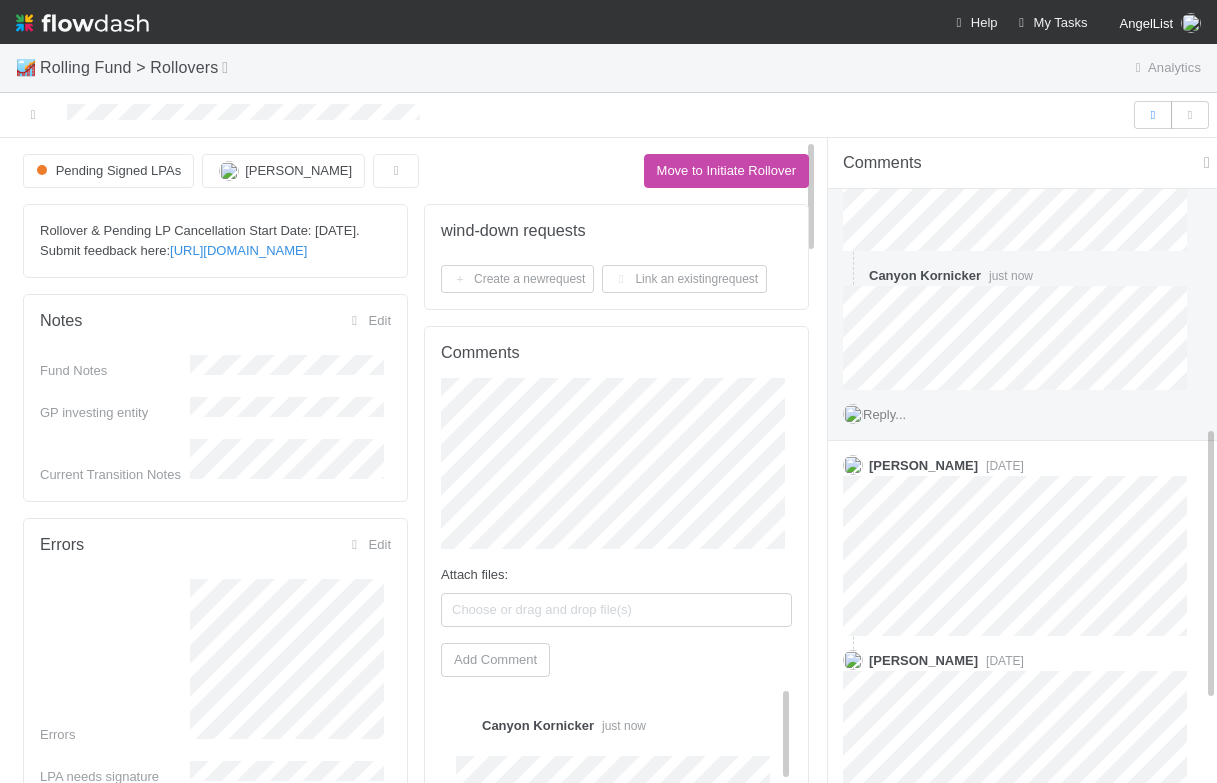 scroll, scrollTop: 16, scrollLeft: 16, axis: both 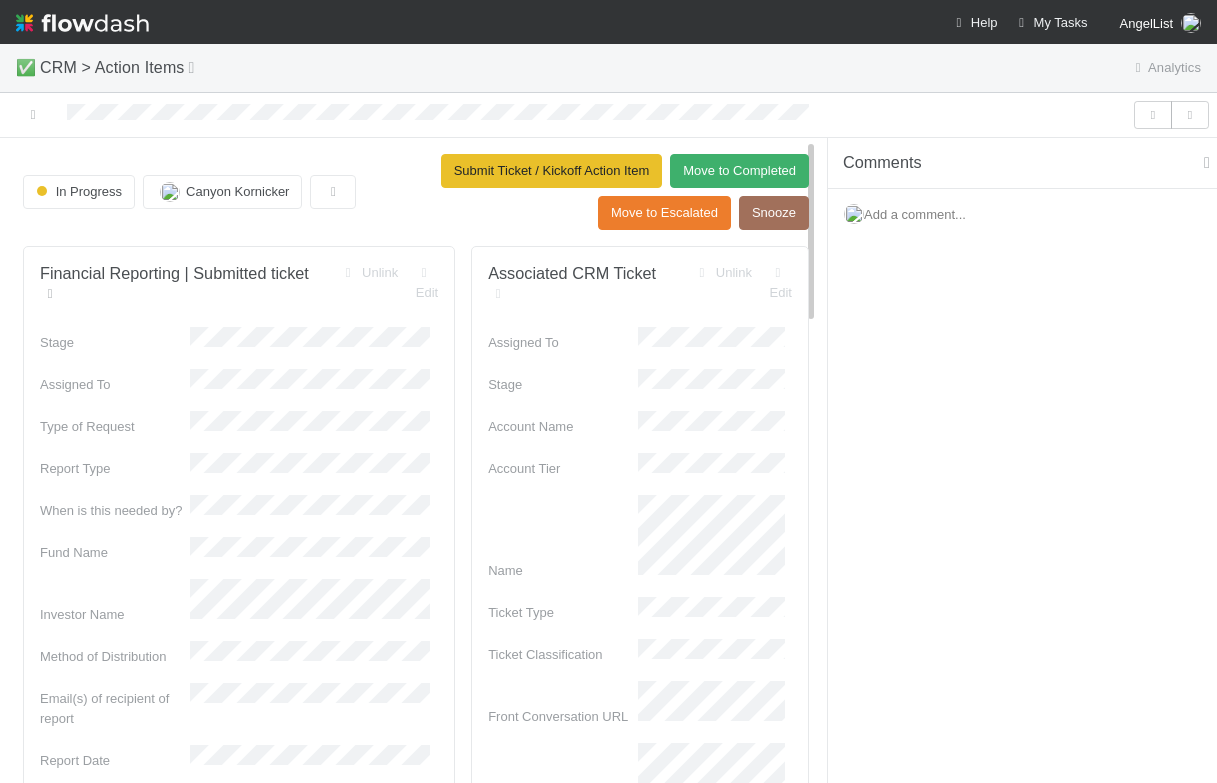 click at bounding box center (50, 293) 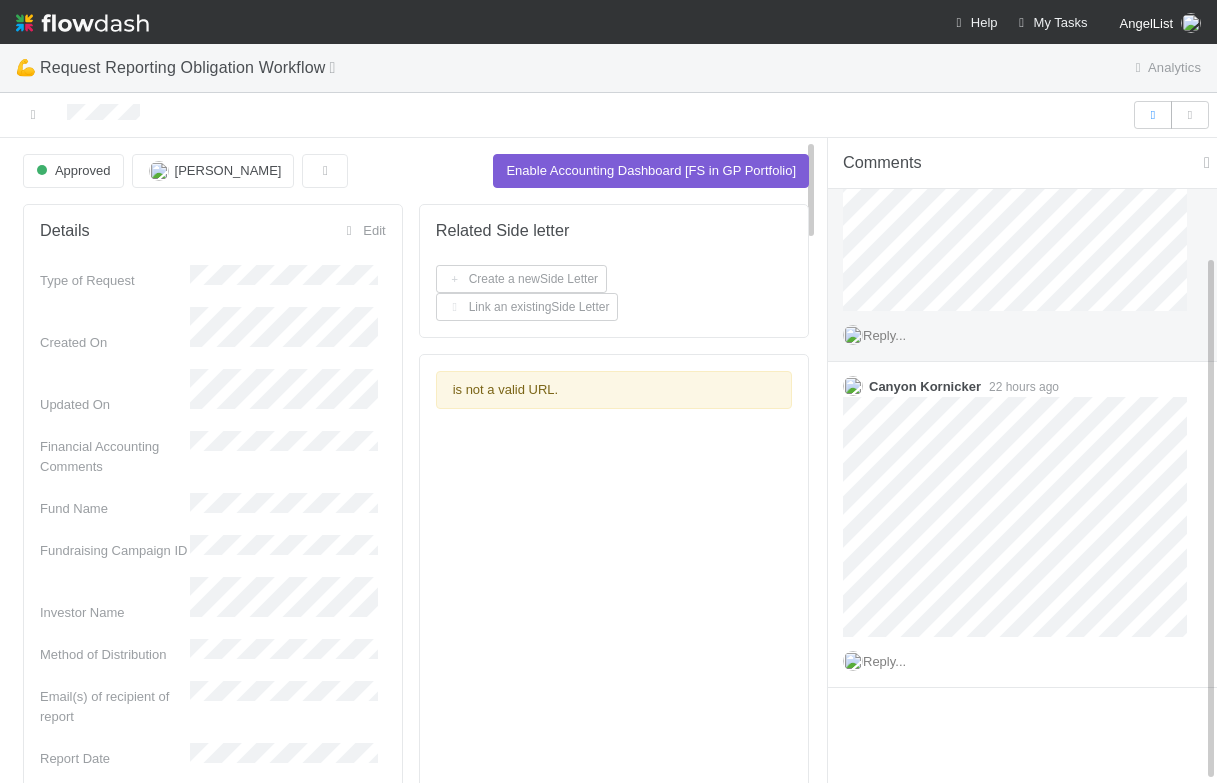 scroll, scrollTop: 142, scrollLeft: 0, axis: vertical 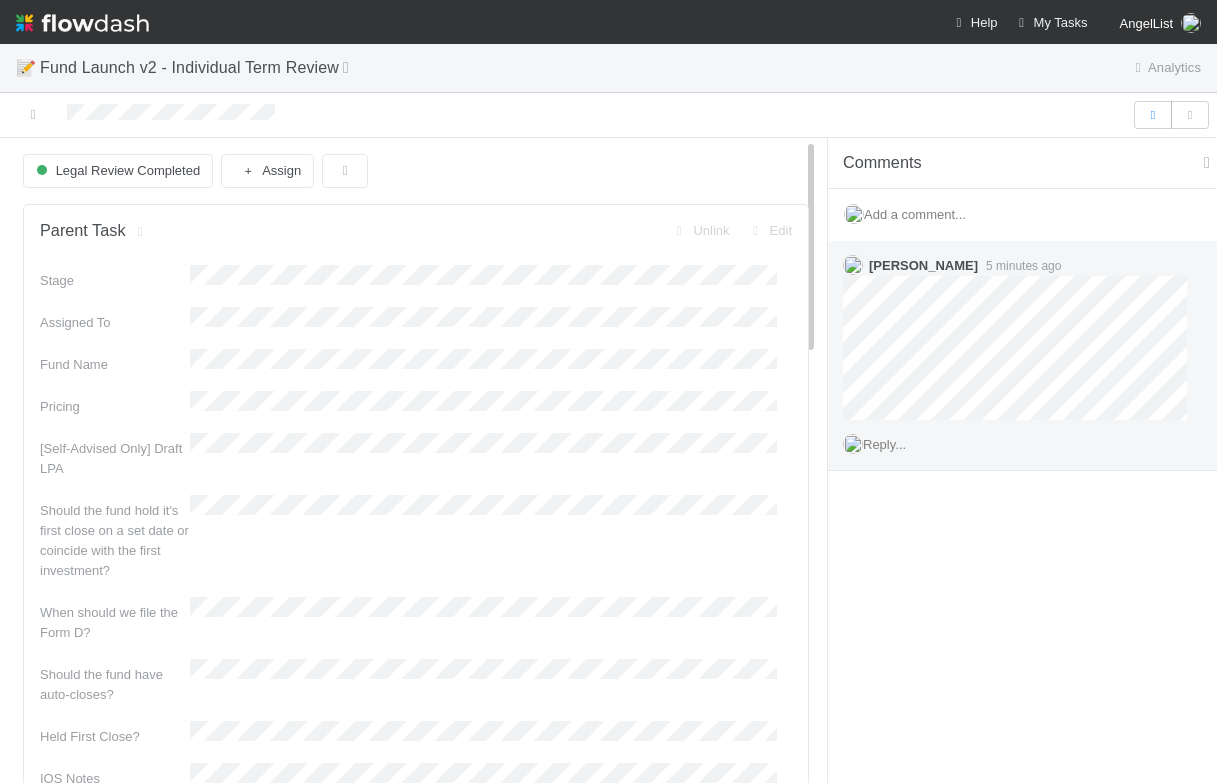 click on "Reply..." at bounding box center (1022, 445) 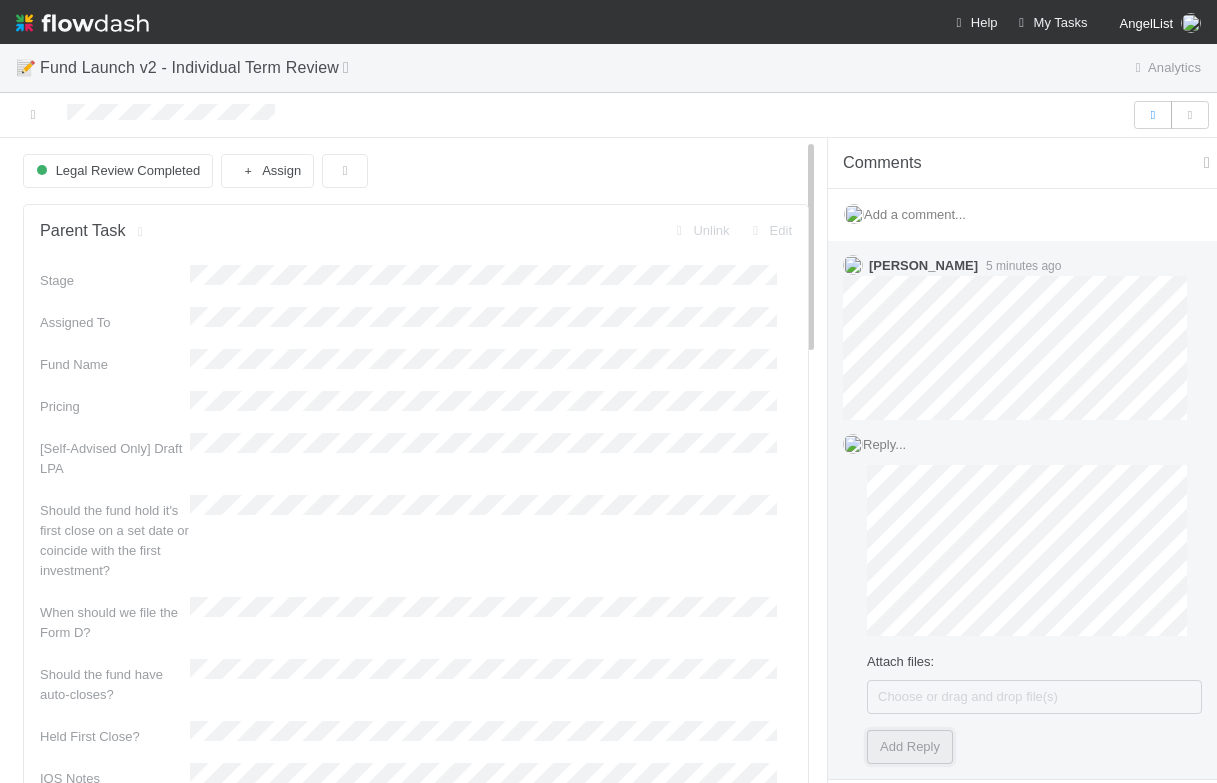 click on "Add Reply" at bounding box center [910, 747] 